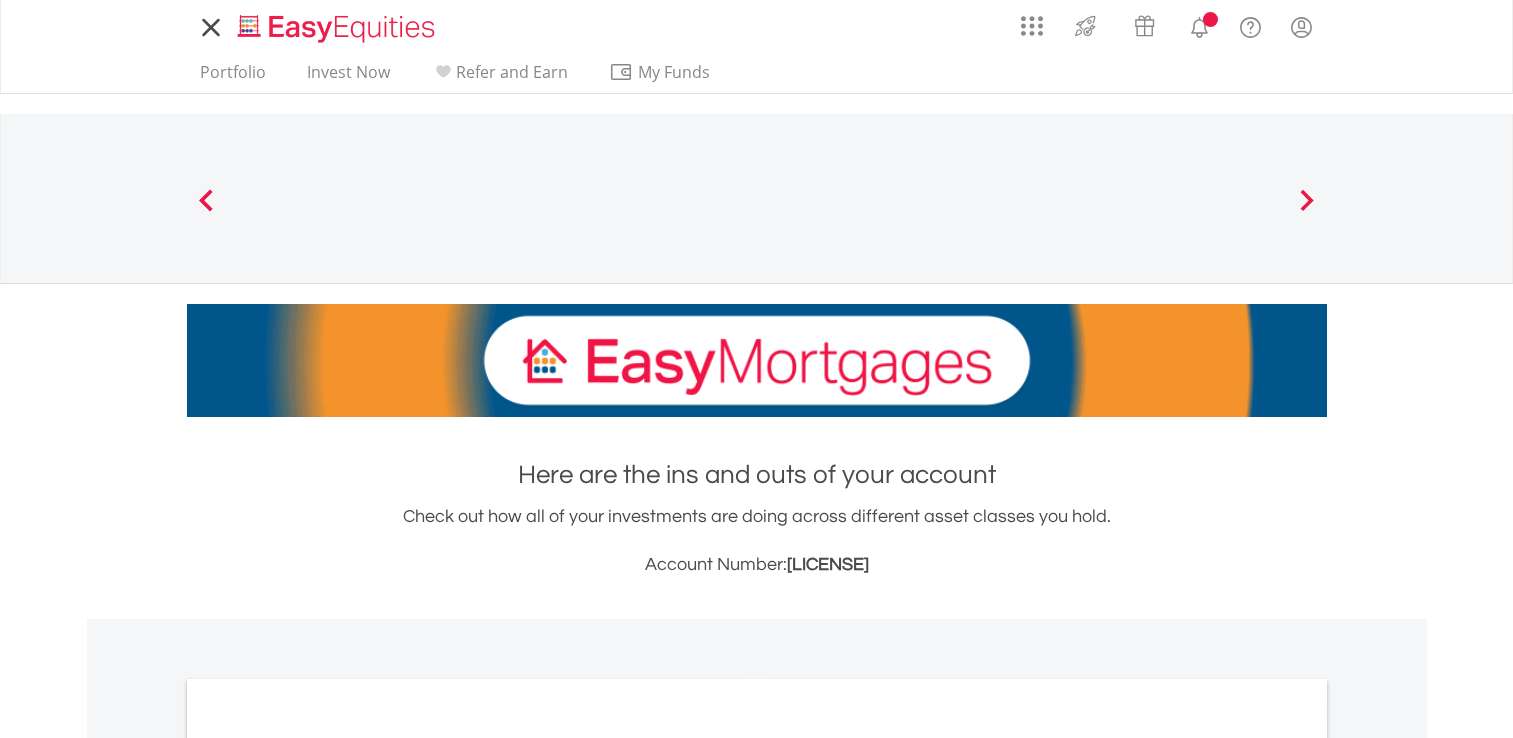 scroll, scrollTop: 0, scrollLeft: 0, axis: both 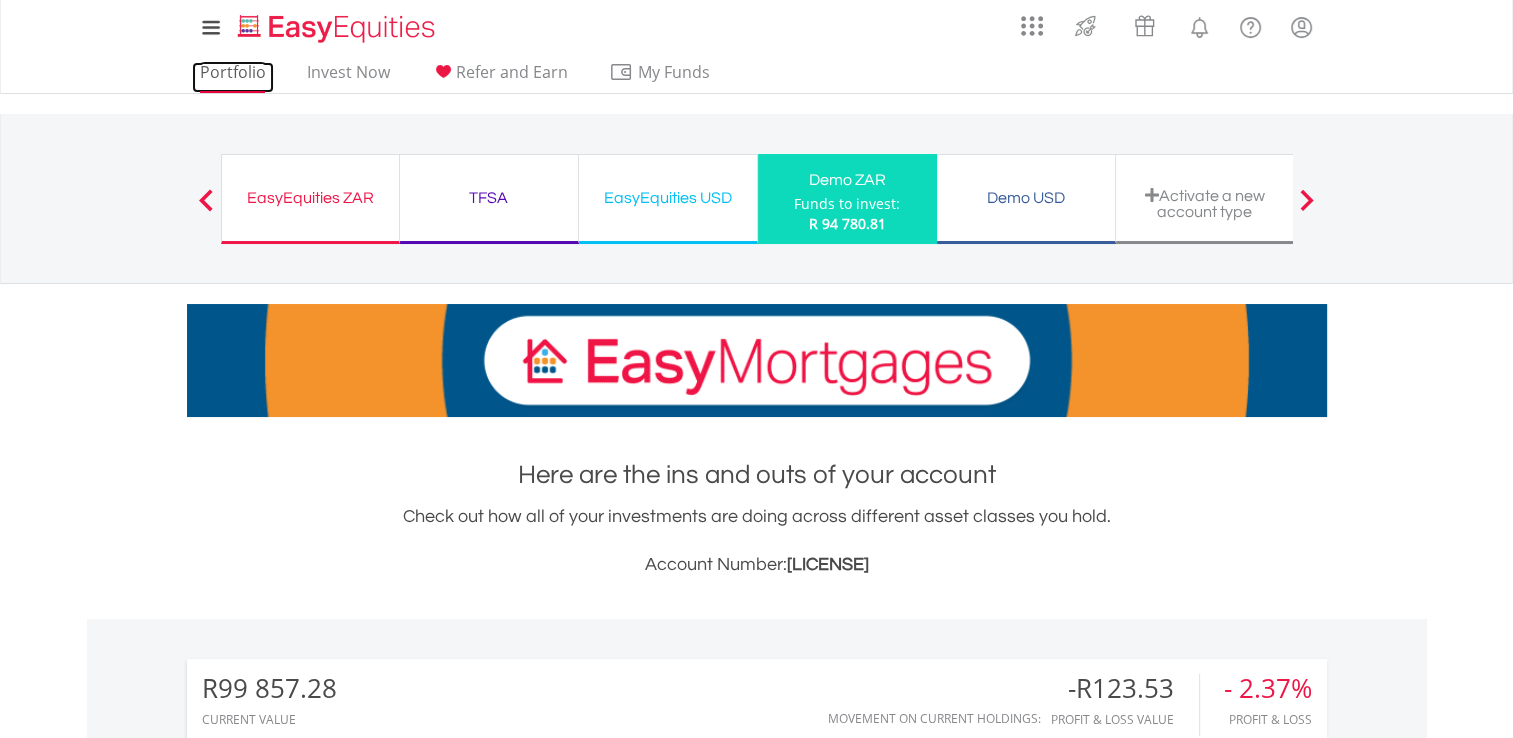 click on "Portfolio" at bounding box center [233, 77] 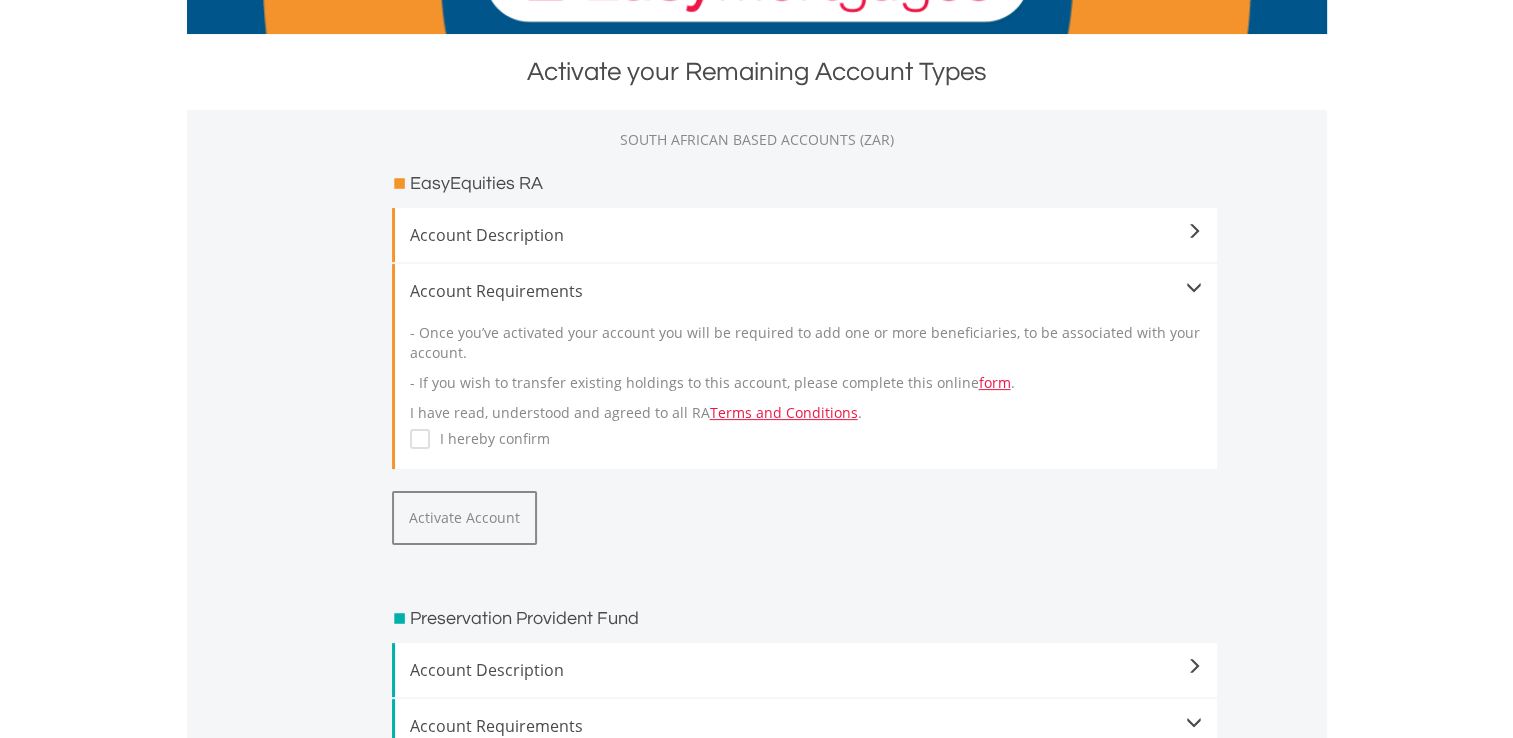 scroll, scrollTop: 400, scrollLeft: 0, axis: vertical 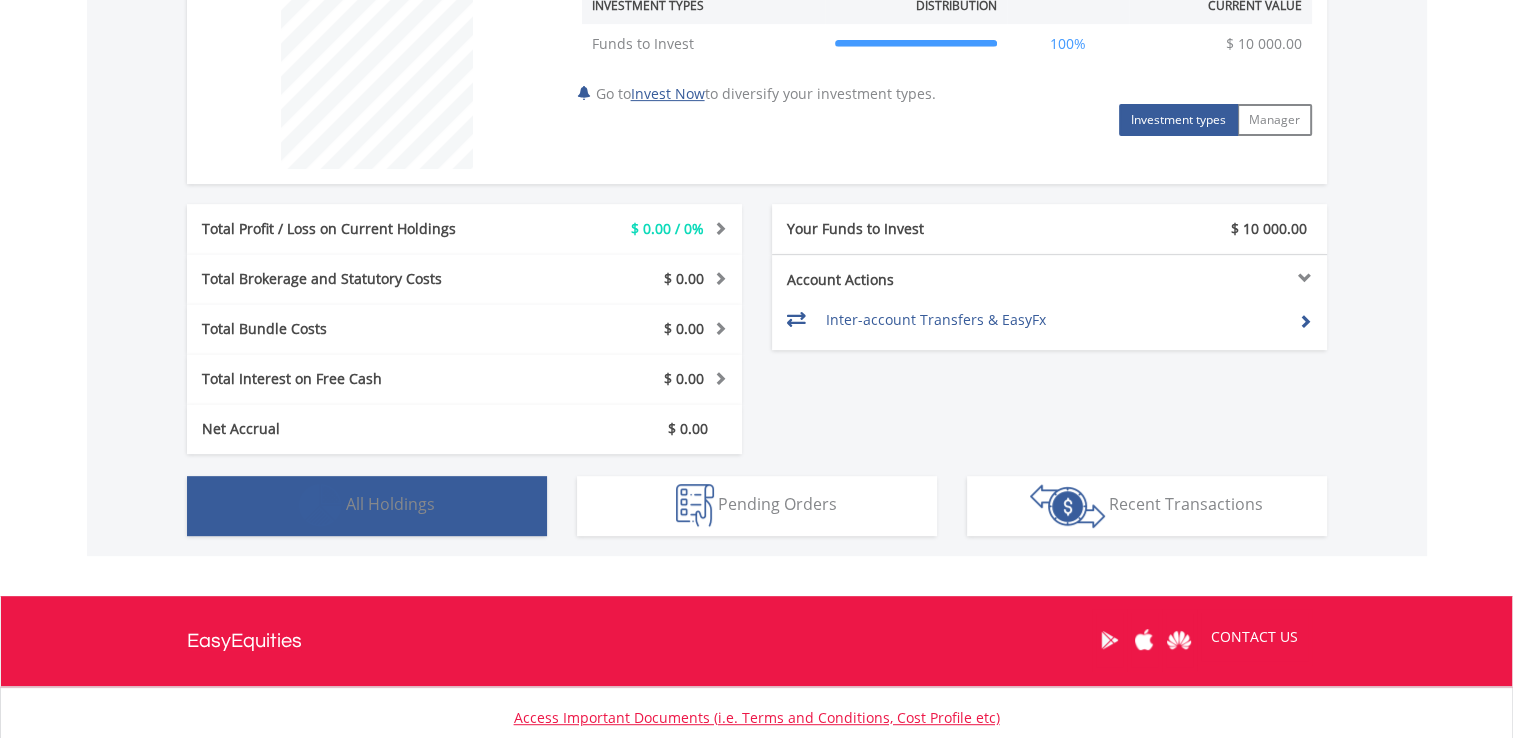 click on "All Holdings" at bounding box center [390, 504] 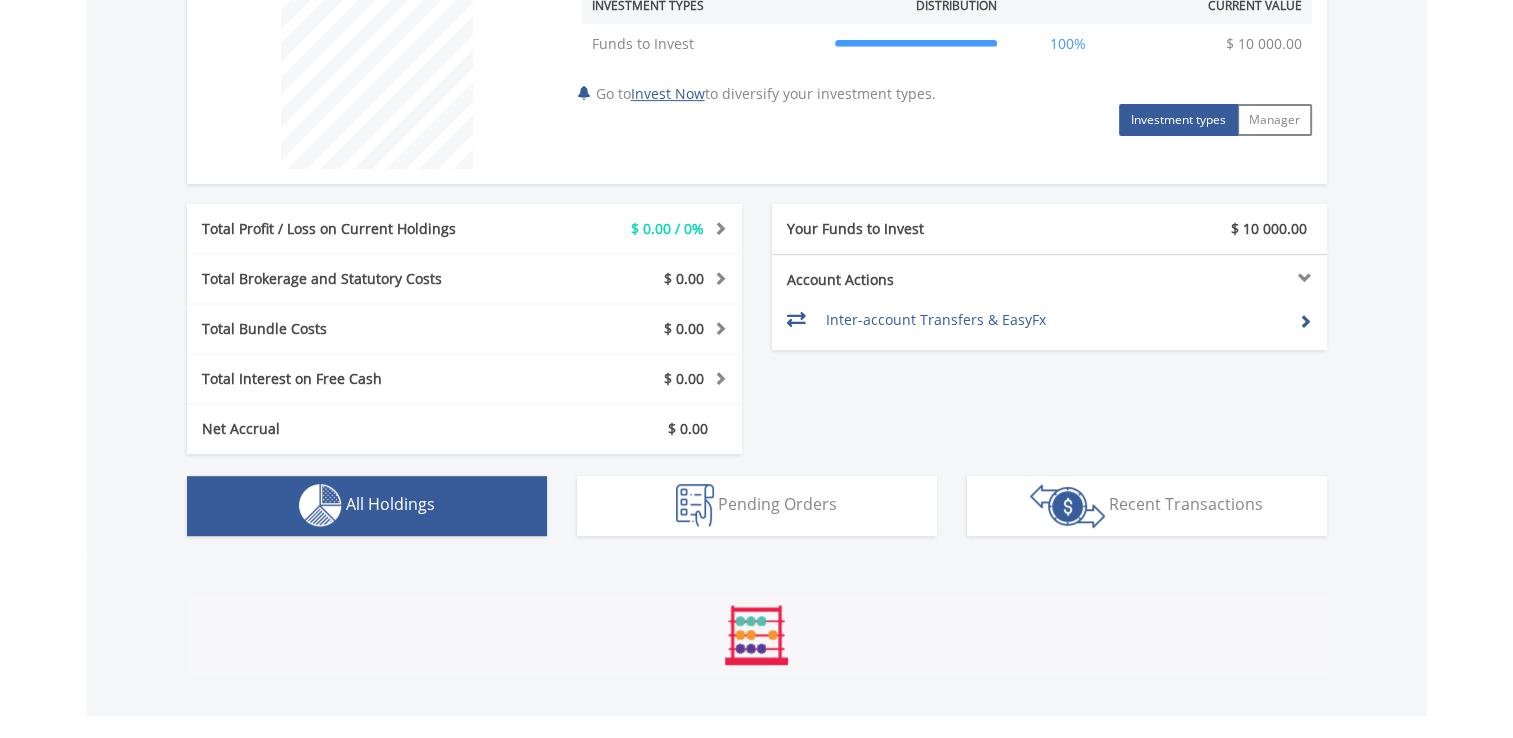 scroll, scrollTop: 1055, scrollLeft: 0, axis: vertical 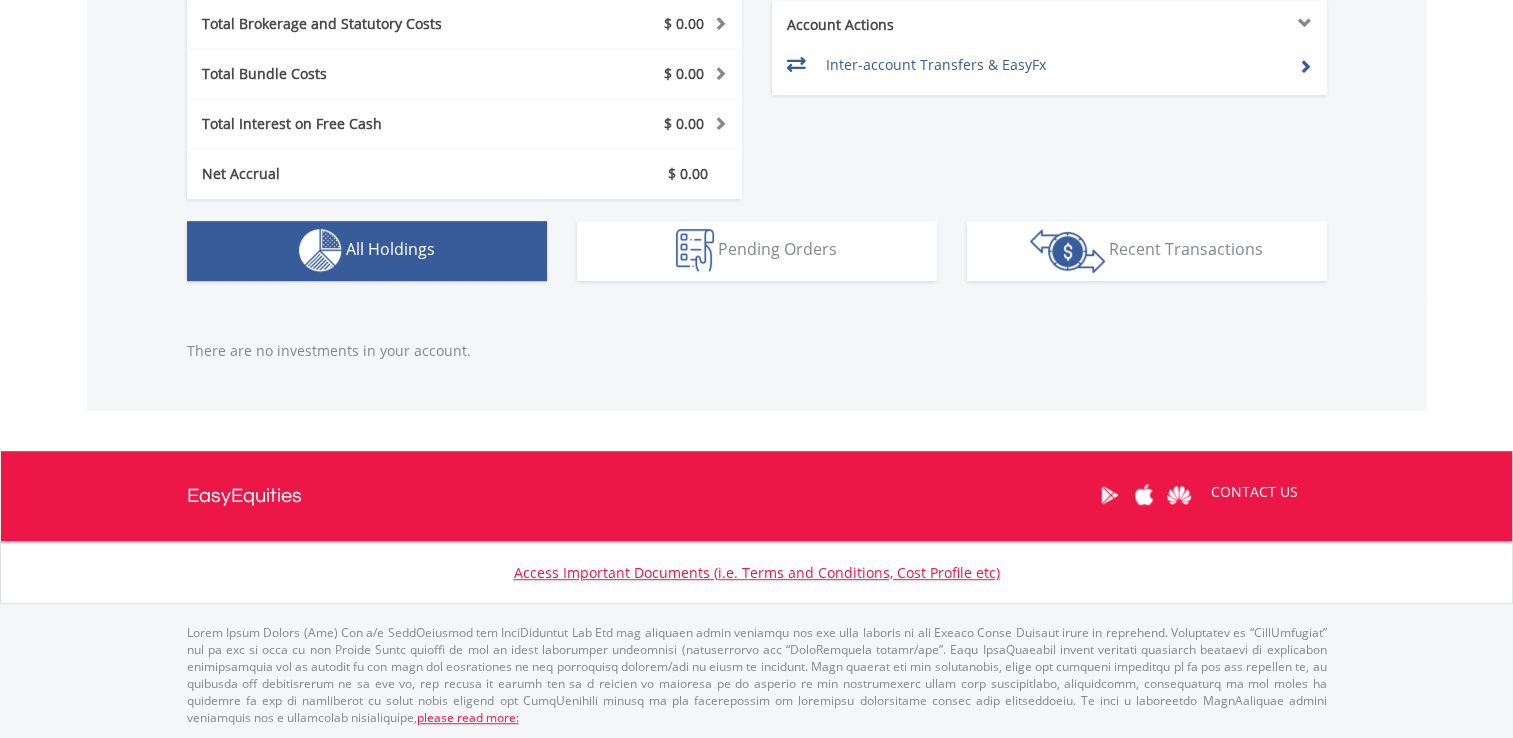 click on "Holdings
All Holdings" at bounding box center (367, 251) 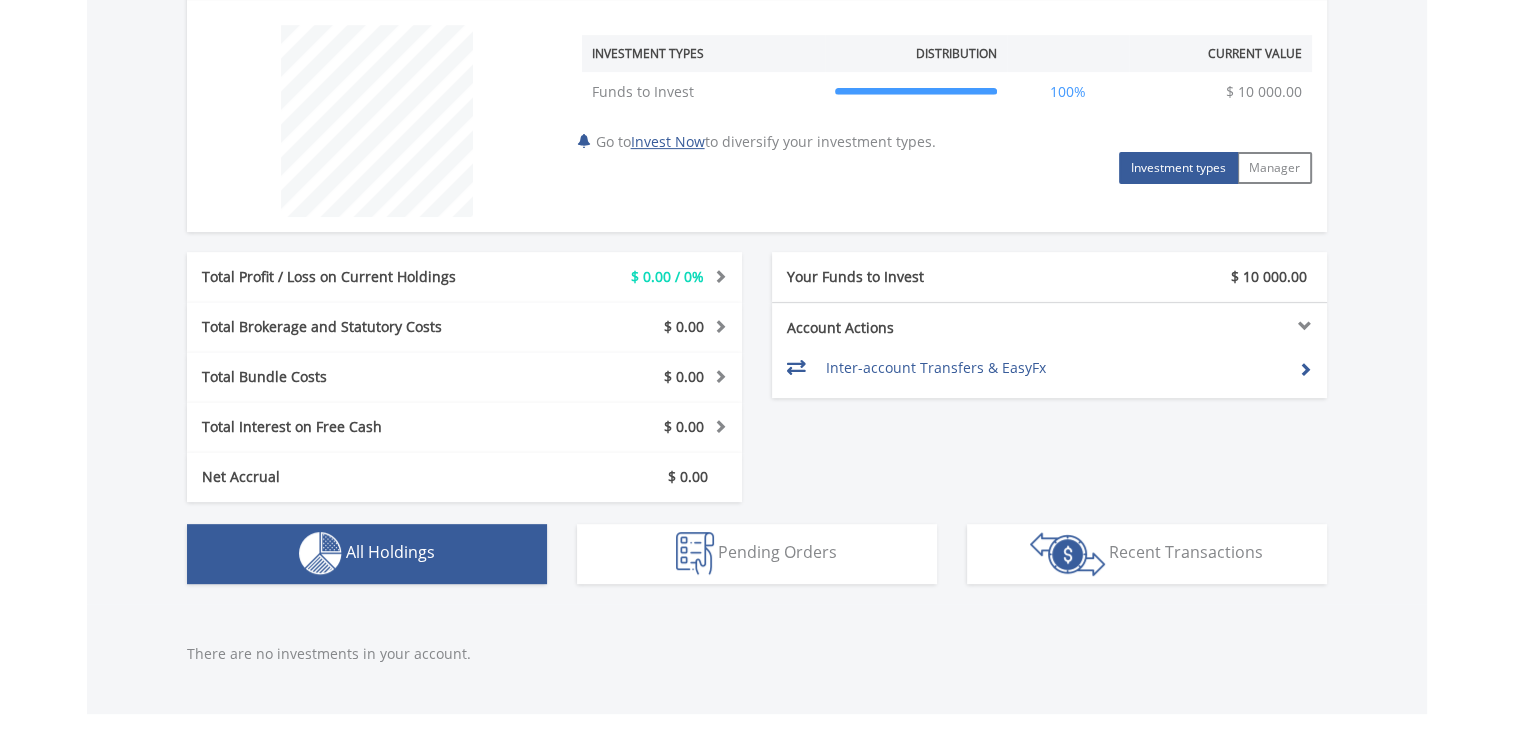 scroll, scrollTop: 755, scrollLeft: 0, axis: vertical 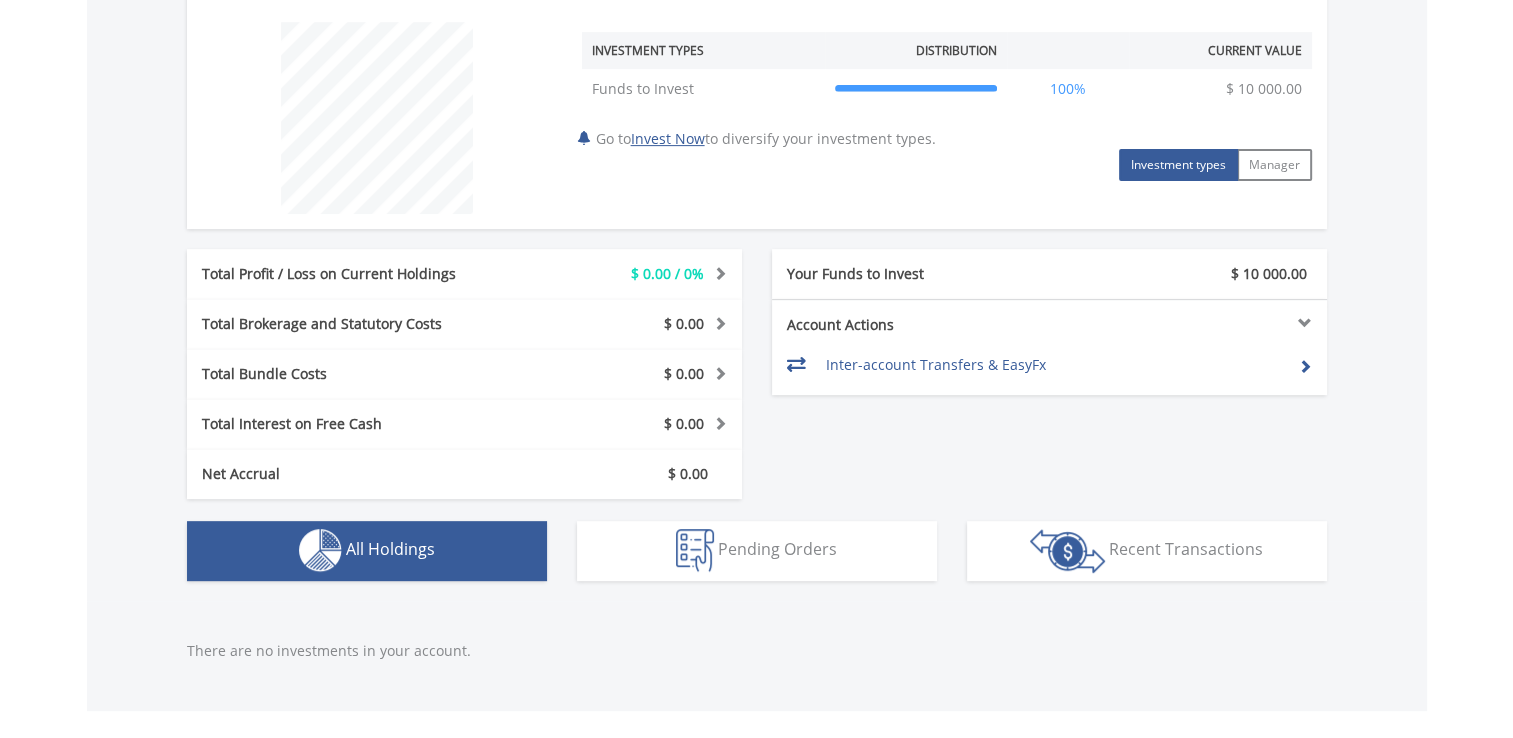 click on "Holdings
All Holdings" at bounding box center [367, 551] 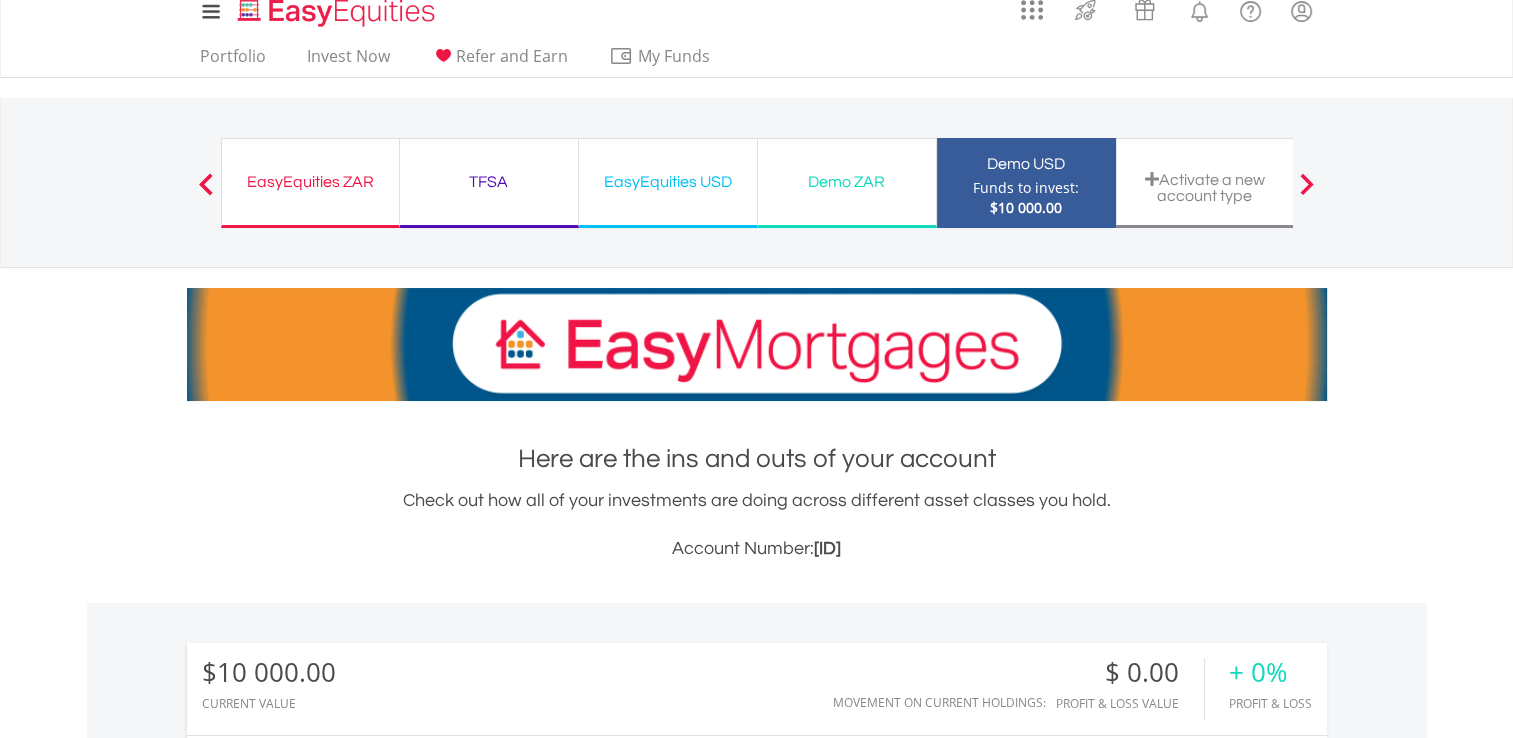 scroll, scrollTop: 0, scrollLeft: 0, axis: both 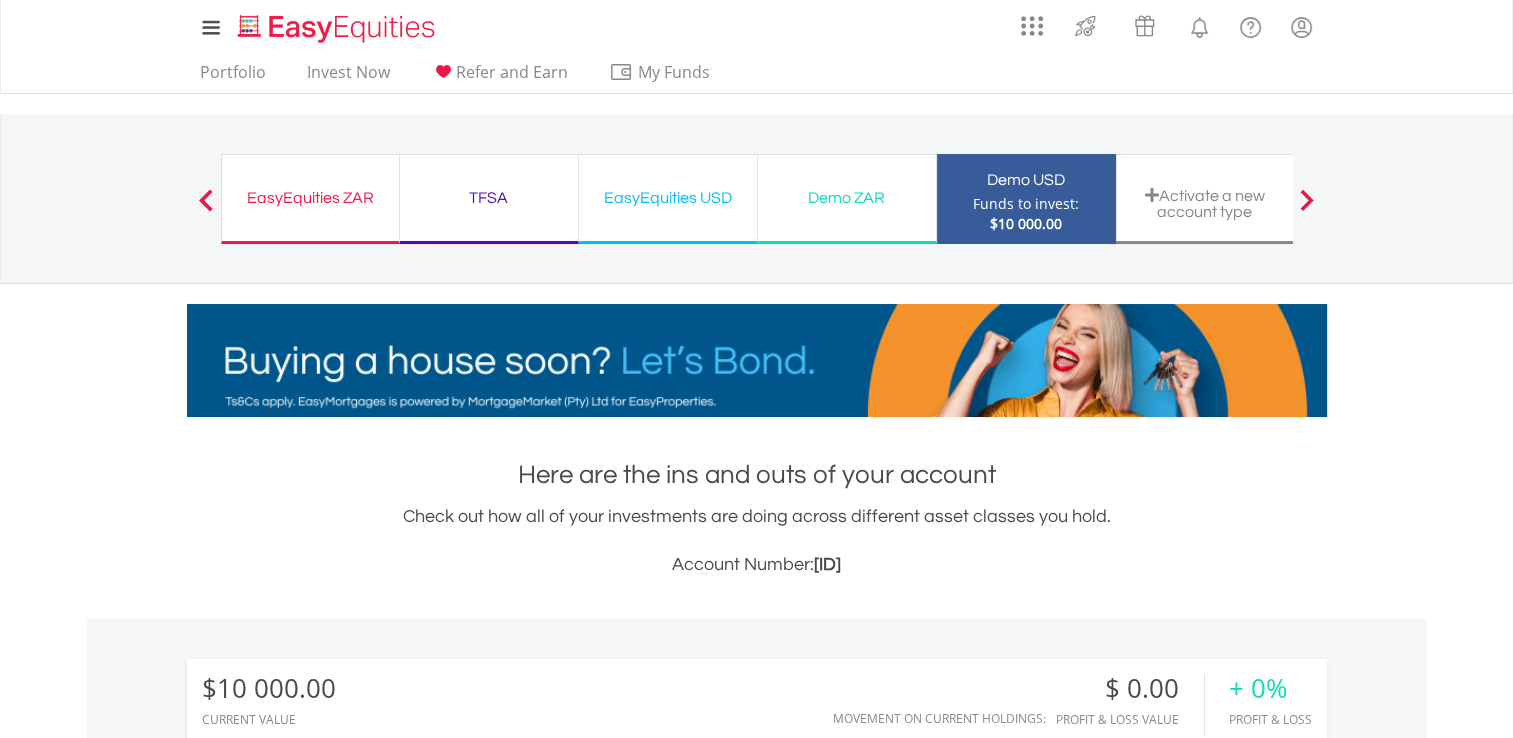 click on "Demo ZAR
Funds to invest:
$10 000.00" at bounding box center (847, 199) 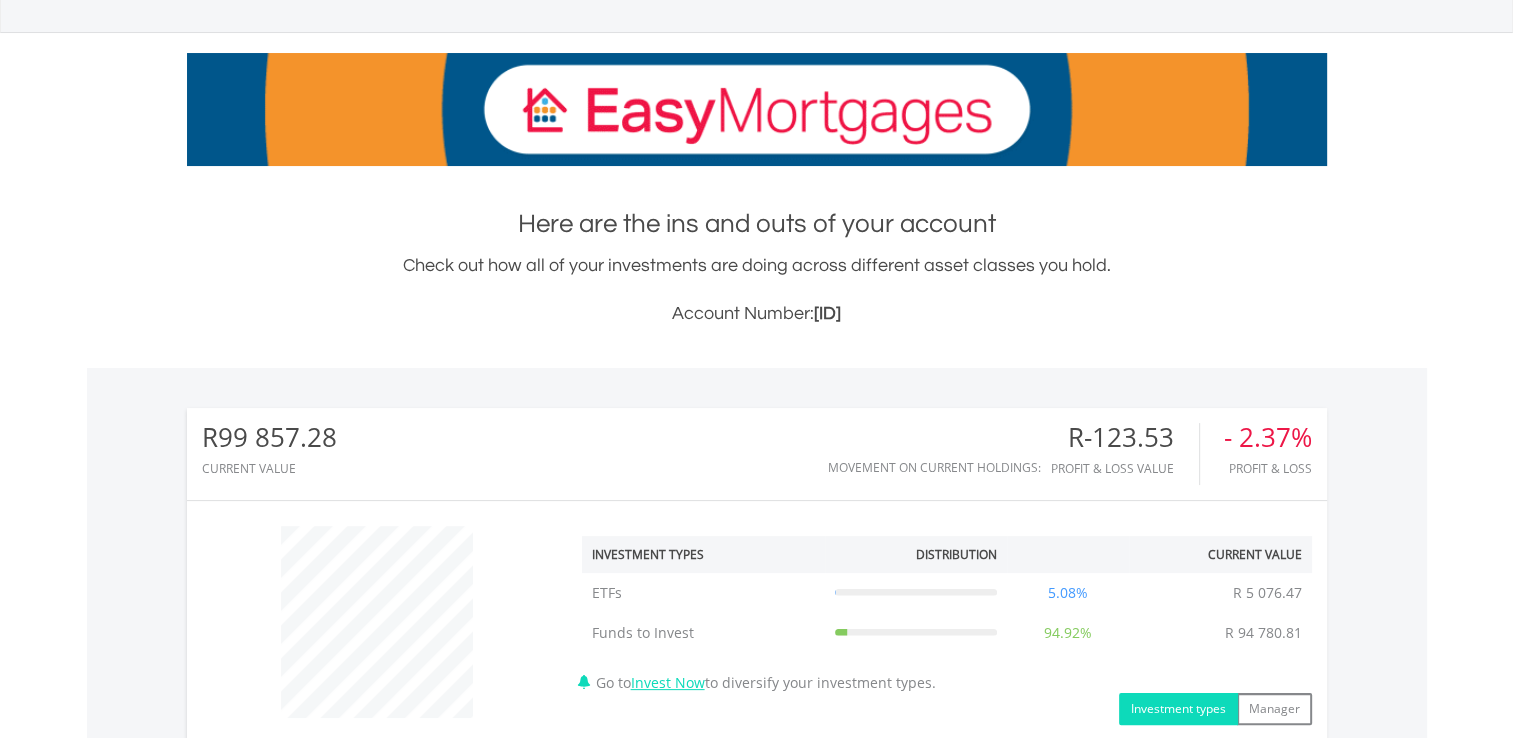 scroll, scrollTop: 443, scrollLeft: 0, axis: vertical 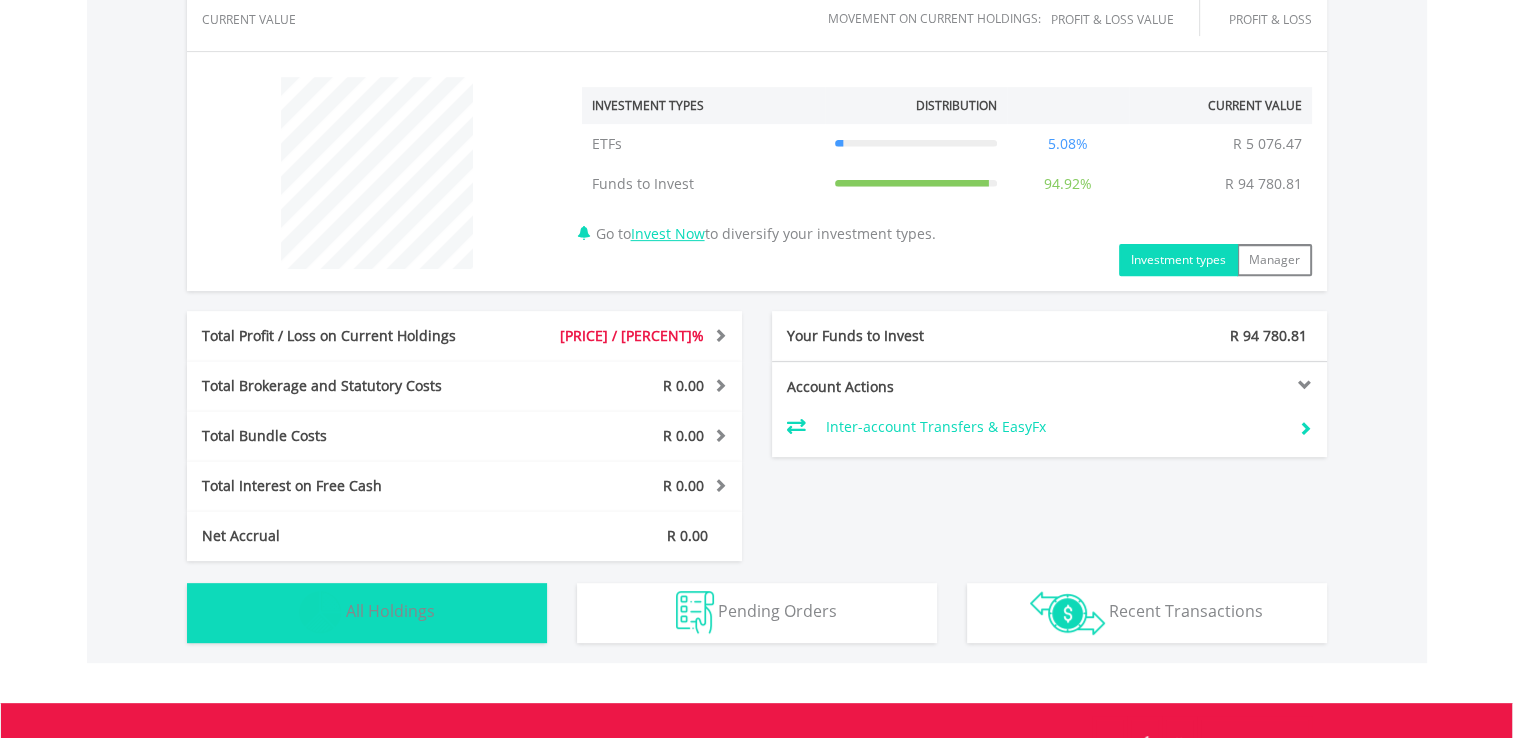 click on "All Holdings" at bounding box center (390, 611) 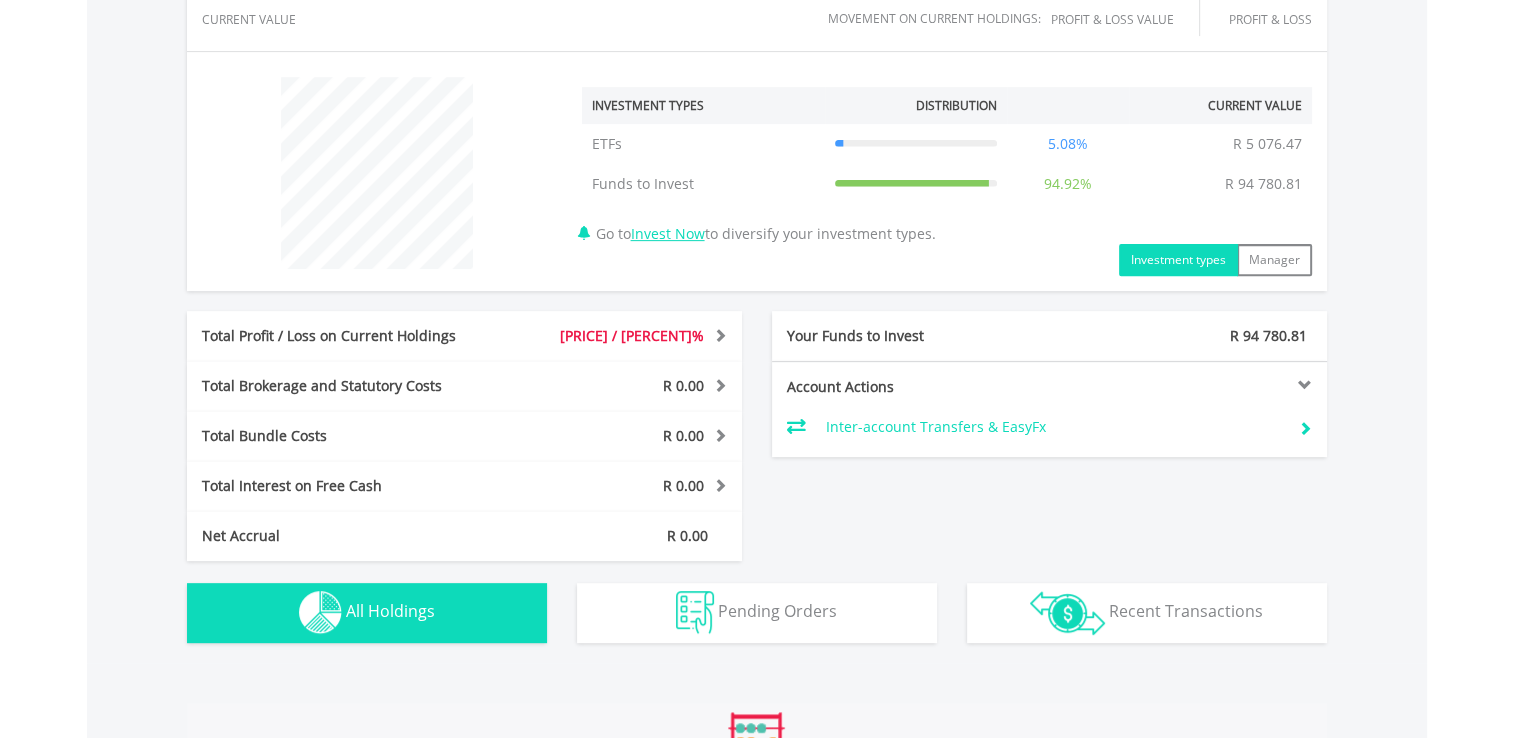 scroll, scrollTop: 1401, scrollLeft: 0, axis: vertical 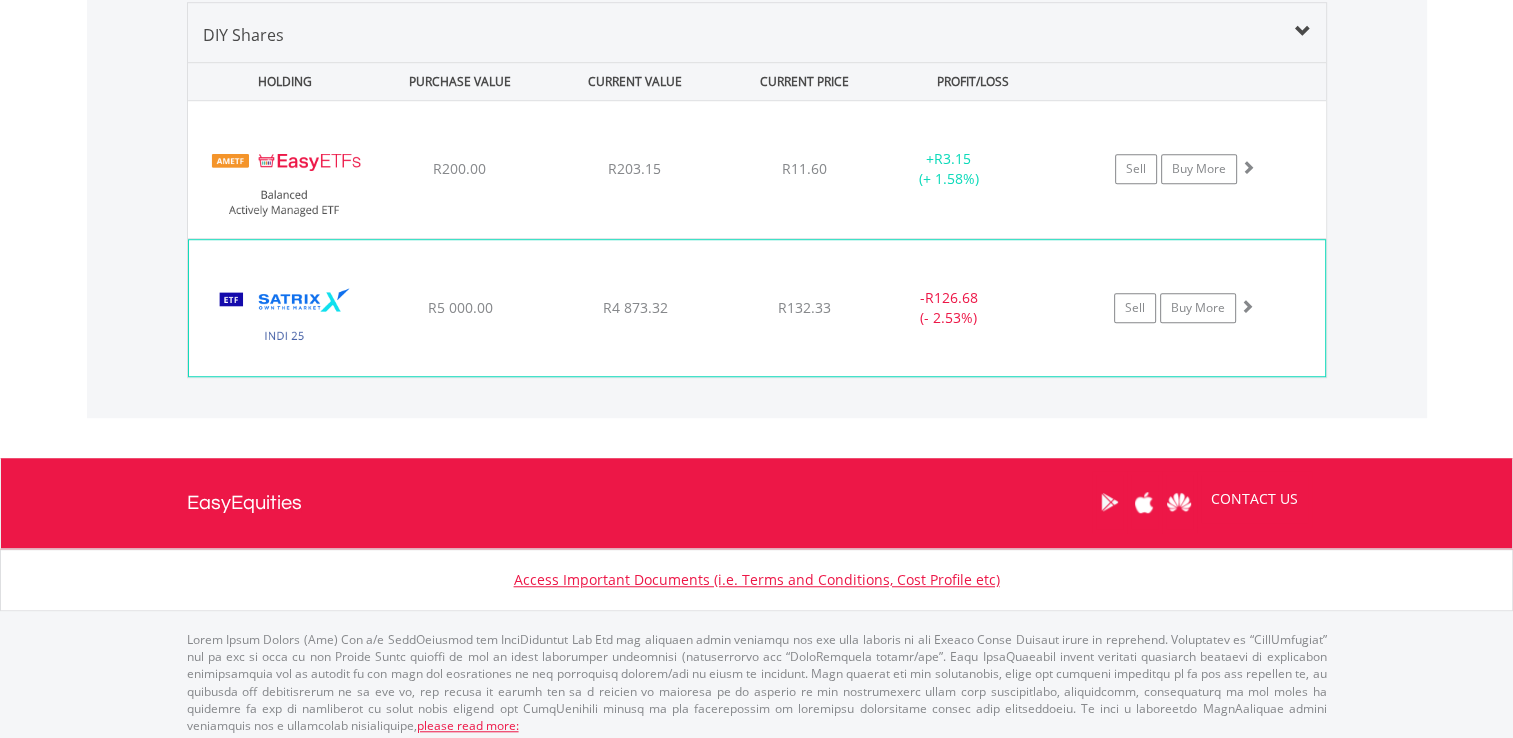 click on "R132.33" at bounding box center (804, 168) 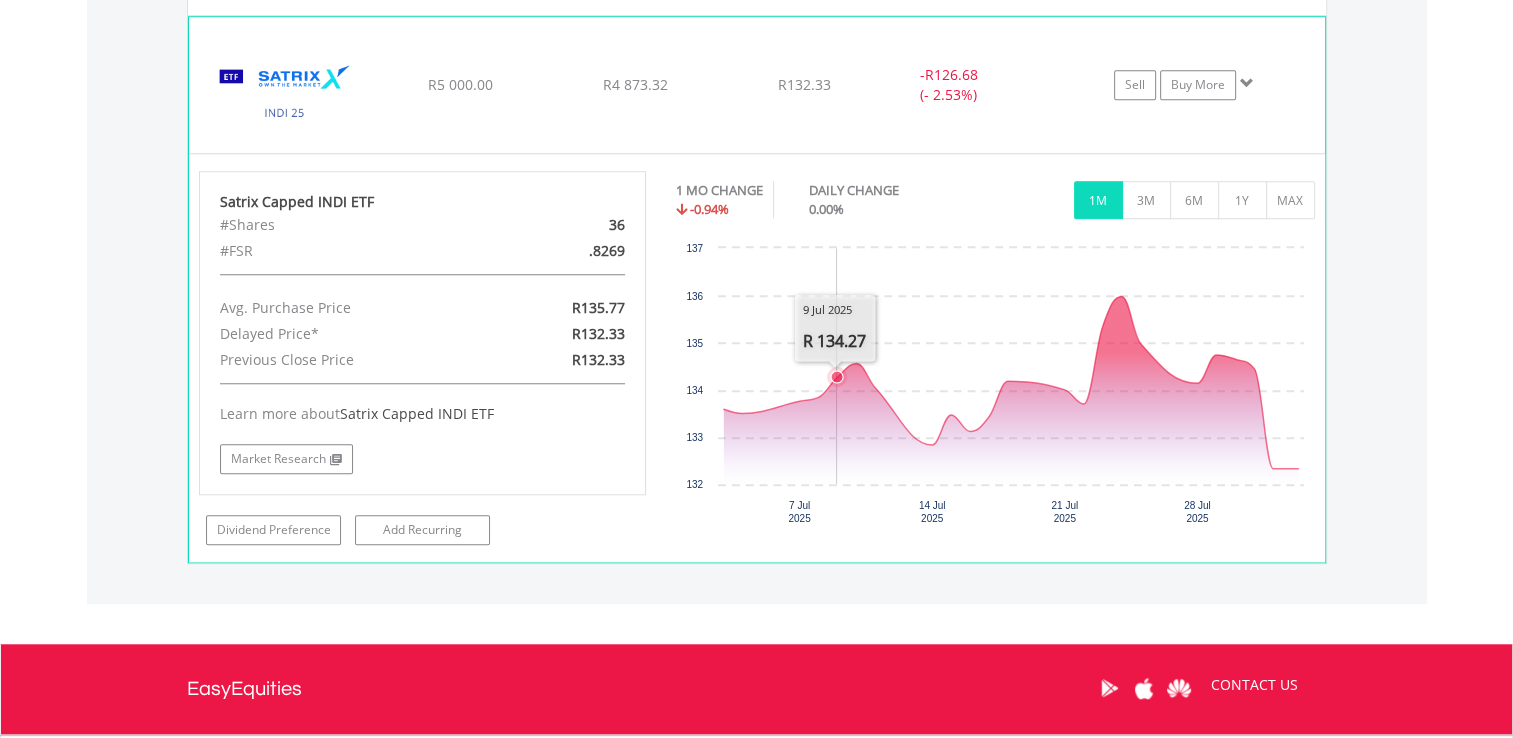 scroll, scrollTop: 1501, scrollLeft: 0, axis: vertical 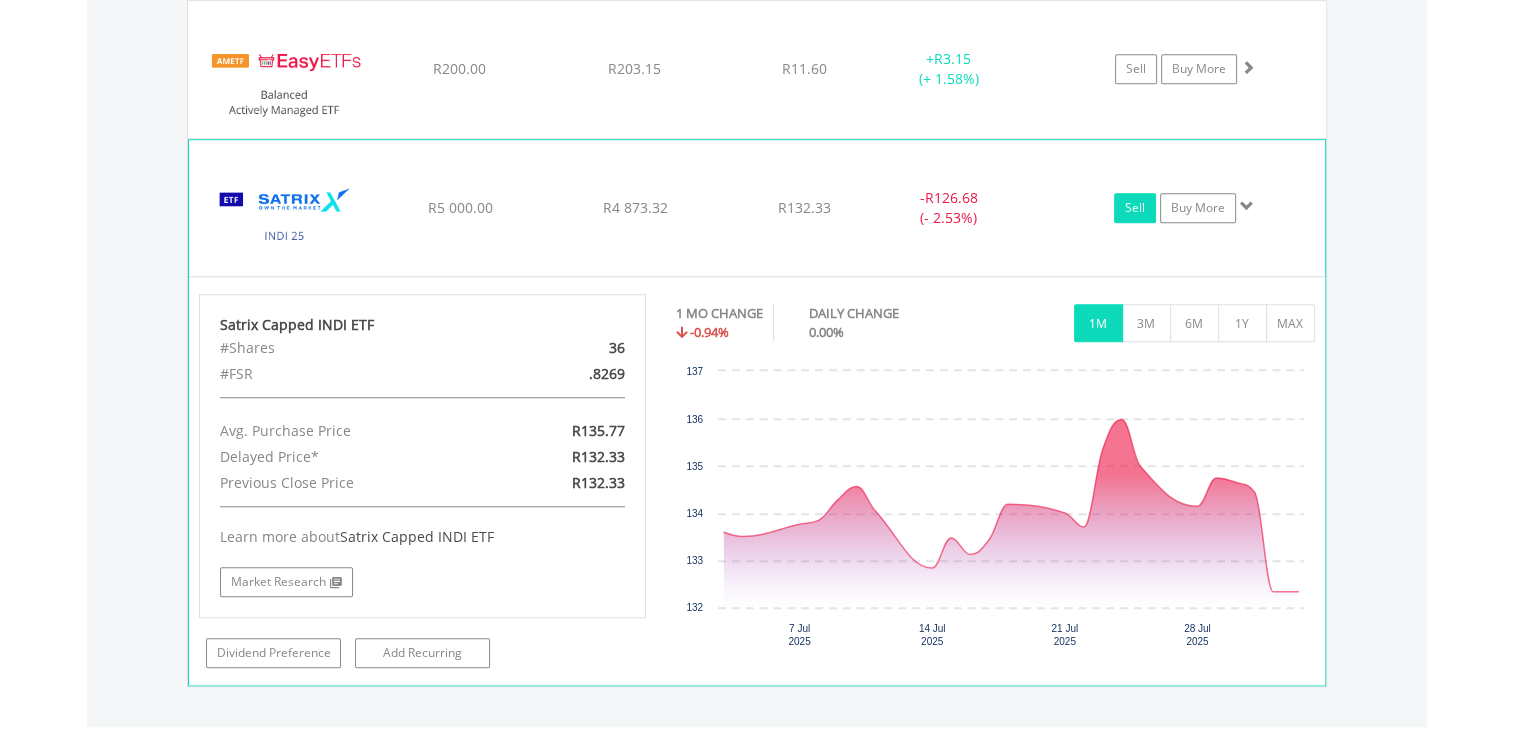 click on "Sell" at bounding box center [1135, 208] 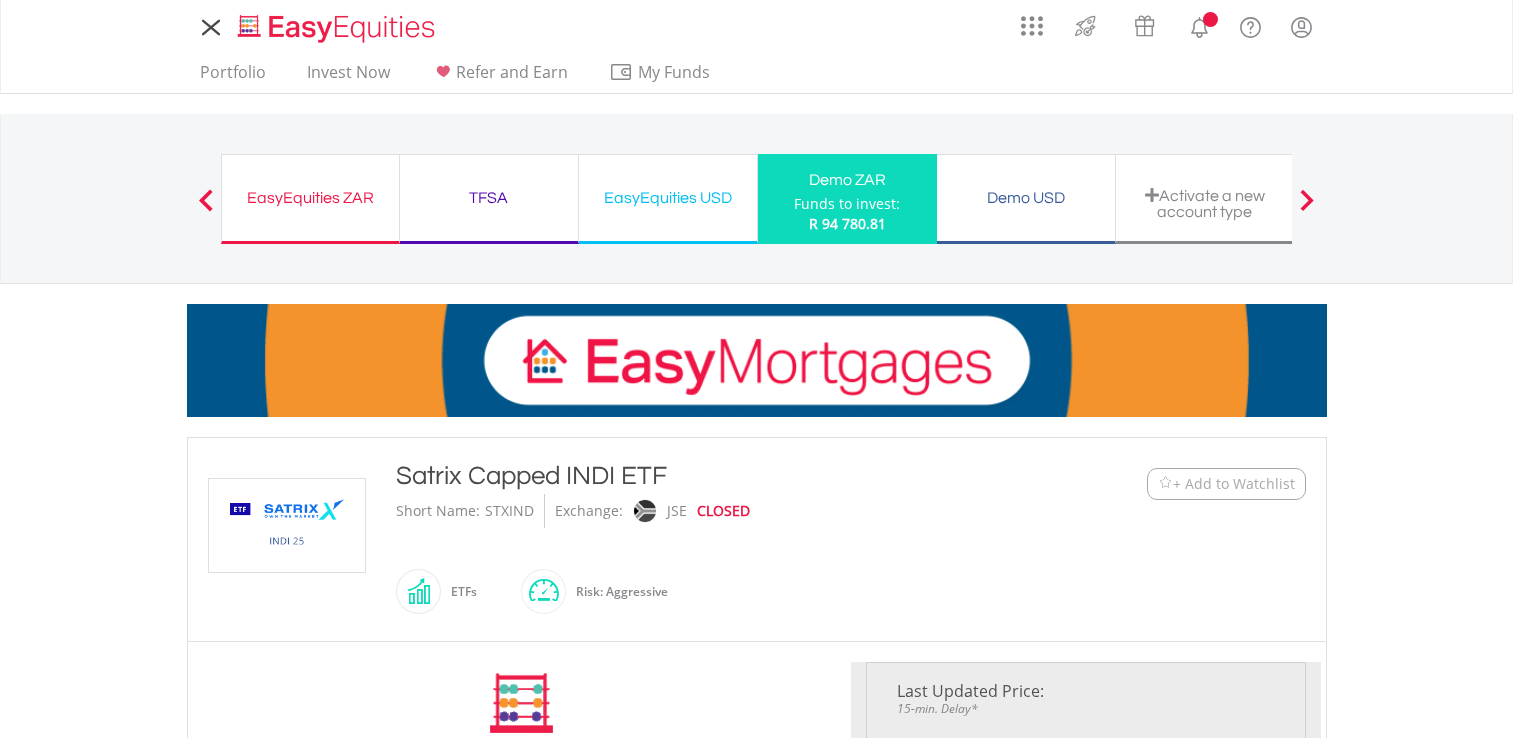 scroll, scrollTop: 0, scrollLeft: 0, axis: both 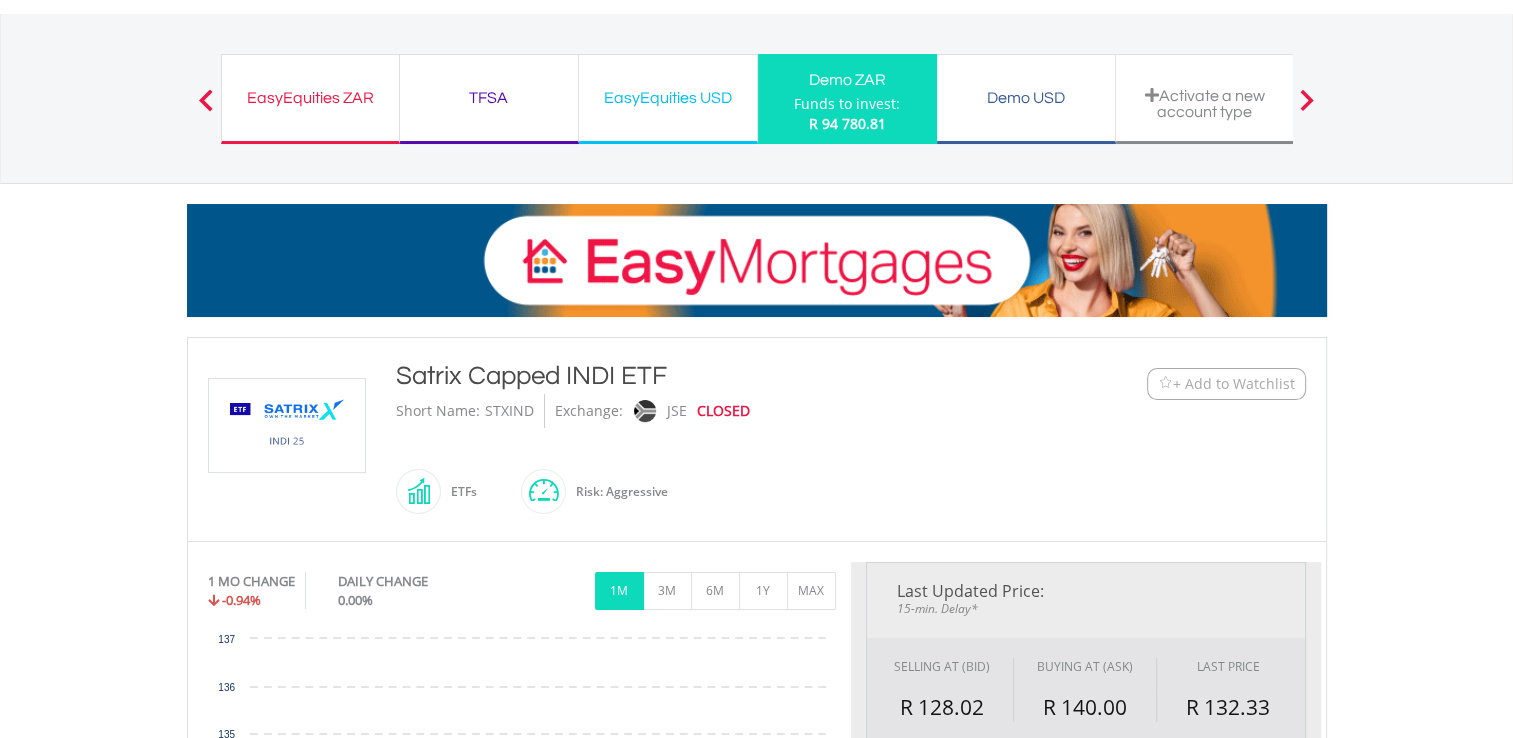 type on "*******" 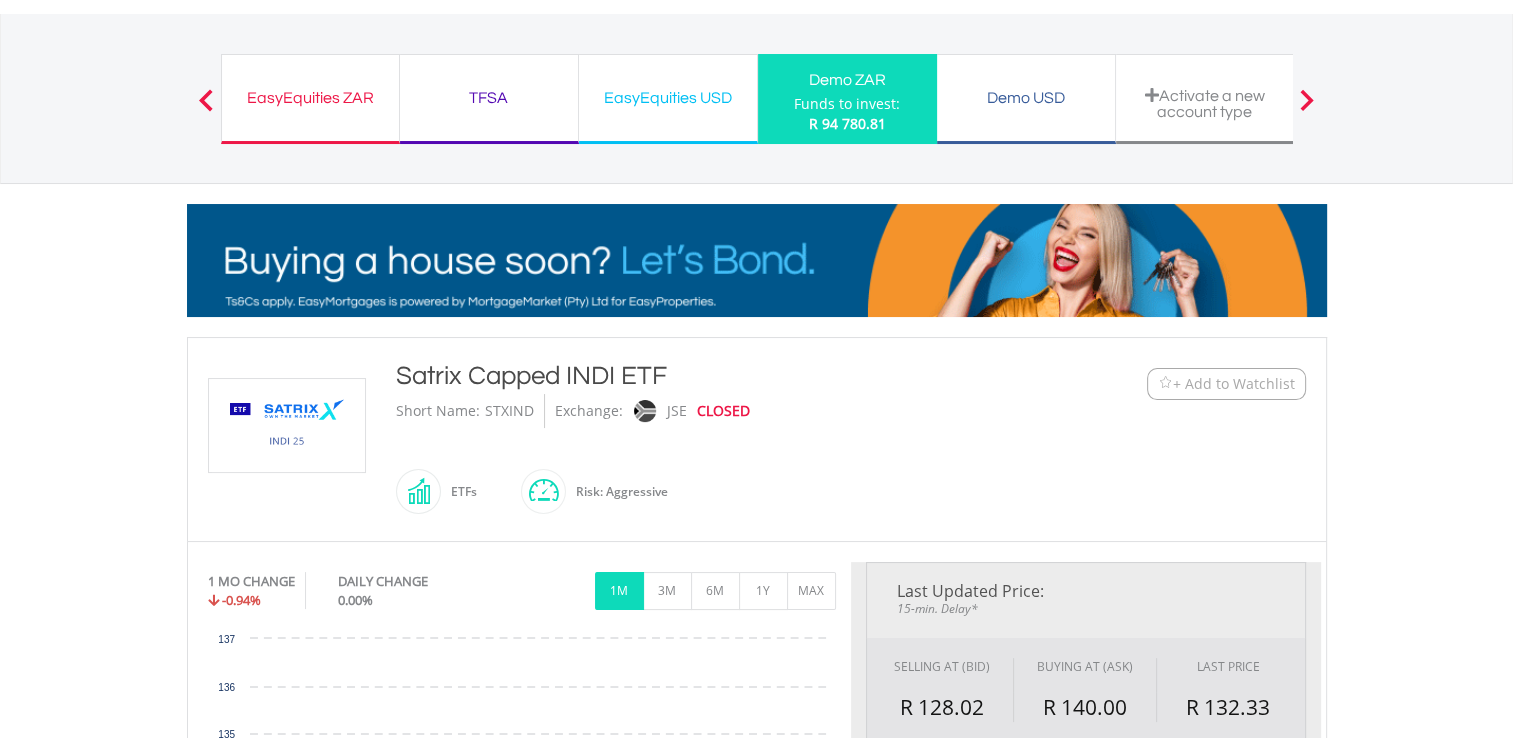 type on "******" 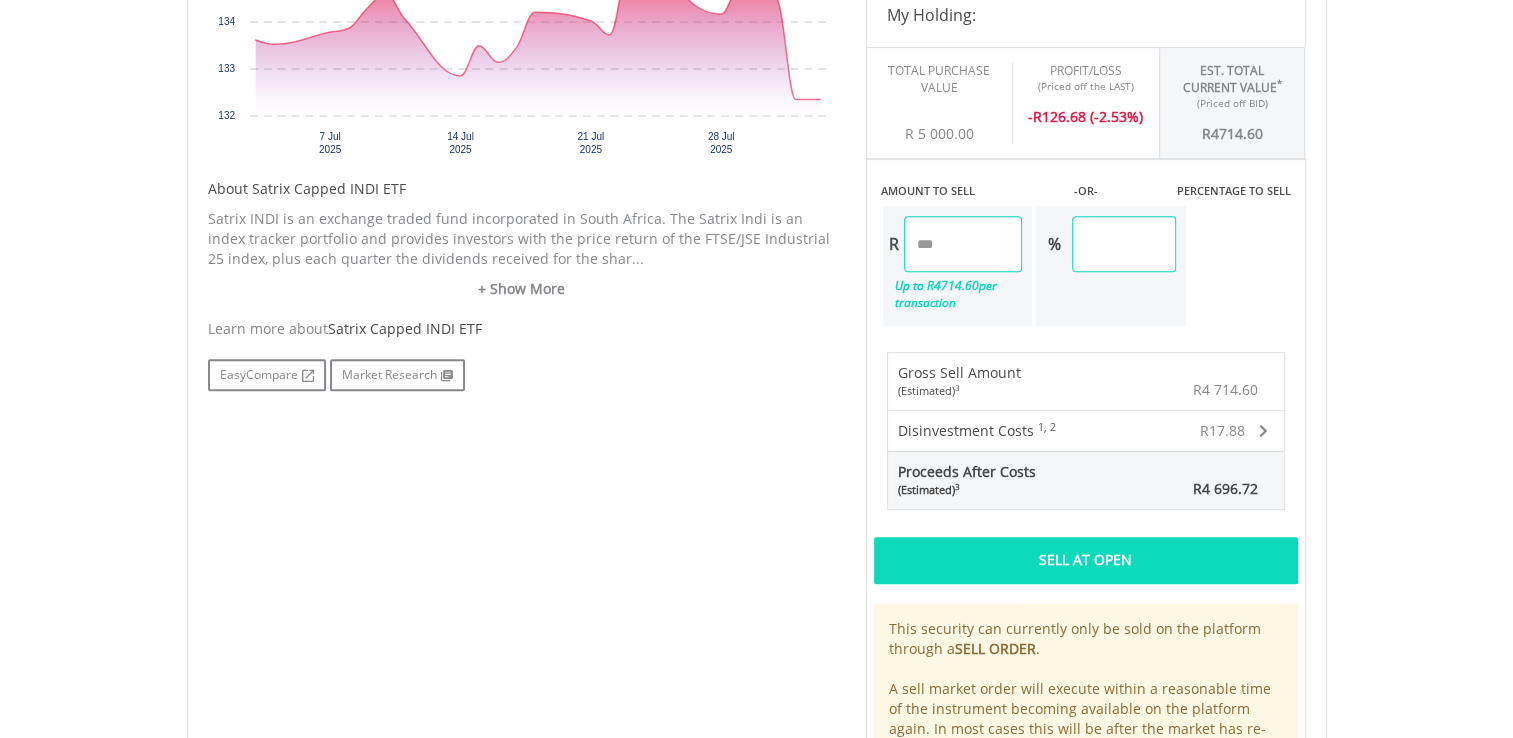 scroll, scrollTop: 900, scrollLeft: 0, axis: vertical 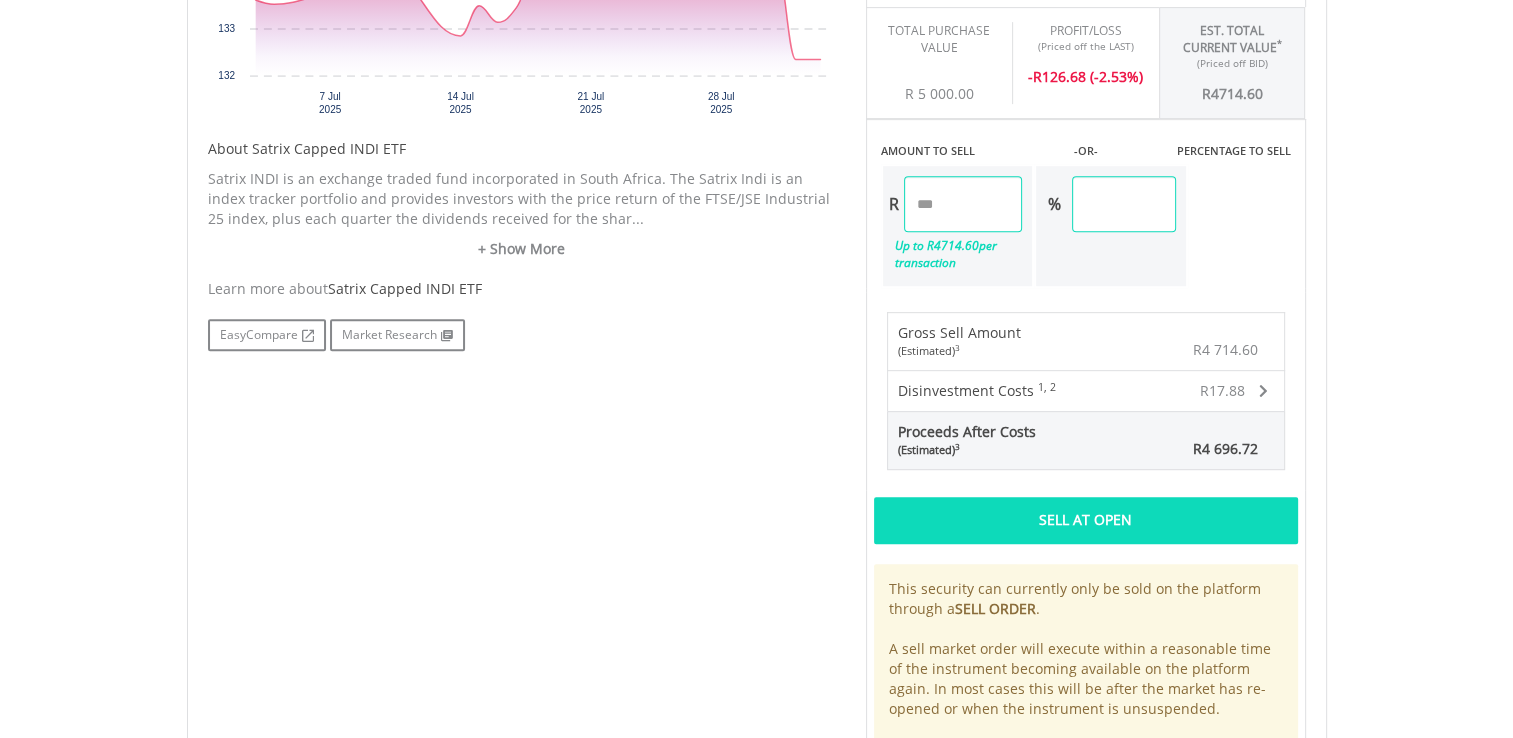 click on "Sell At Open" at bounding box center (1086, 520) 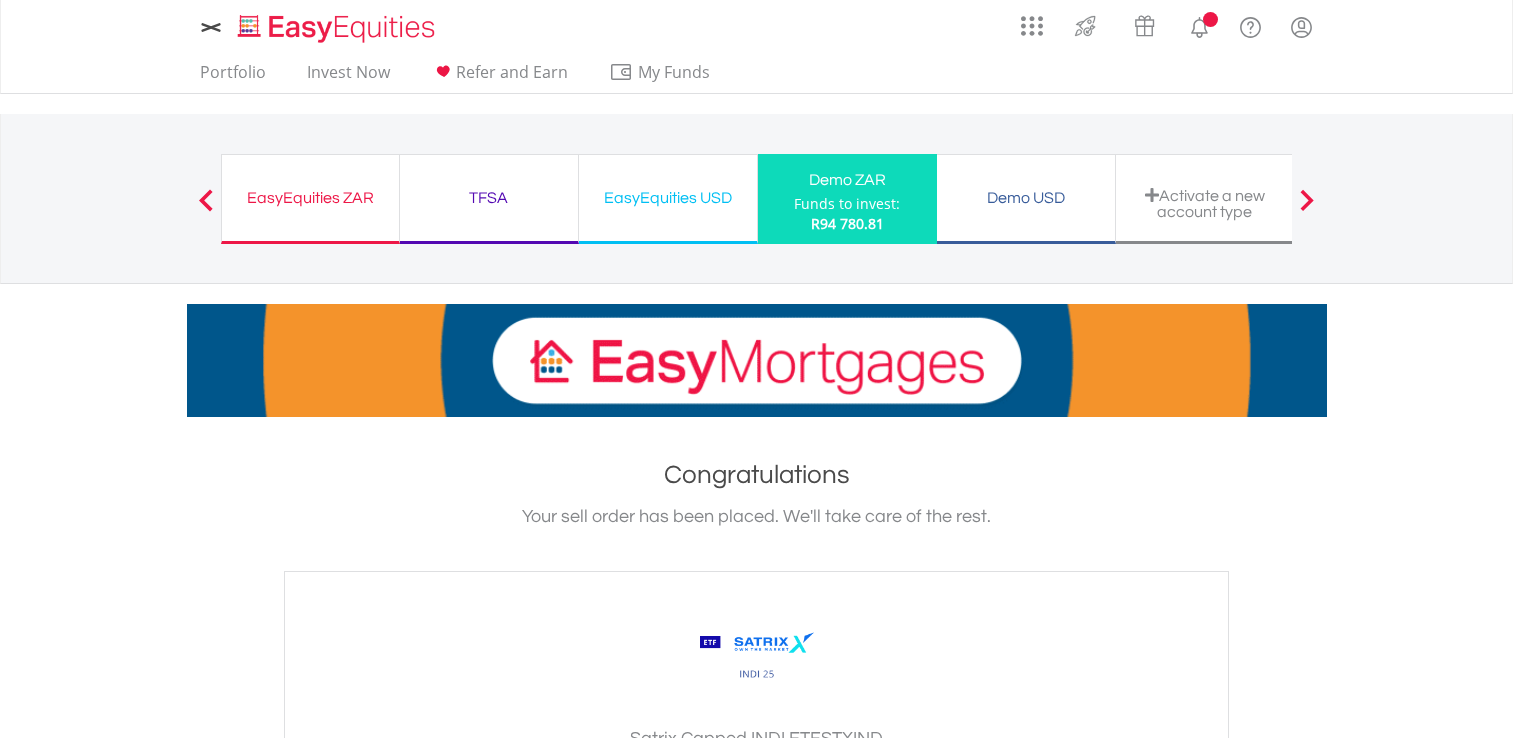 scroll, scrollTop: 0, scrollLeft: 0, axis: both 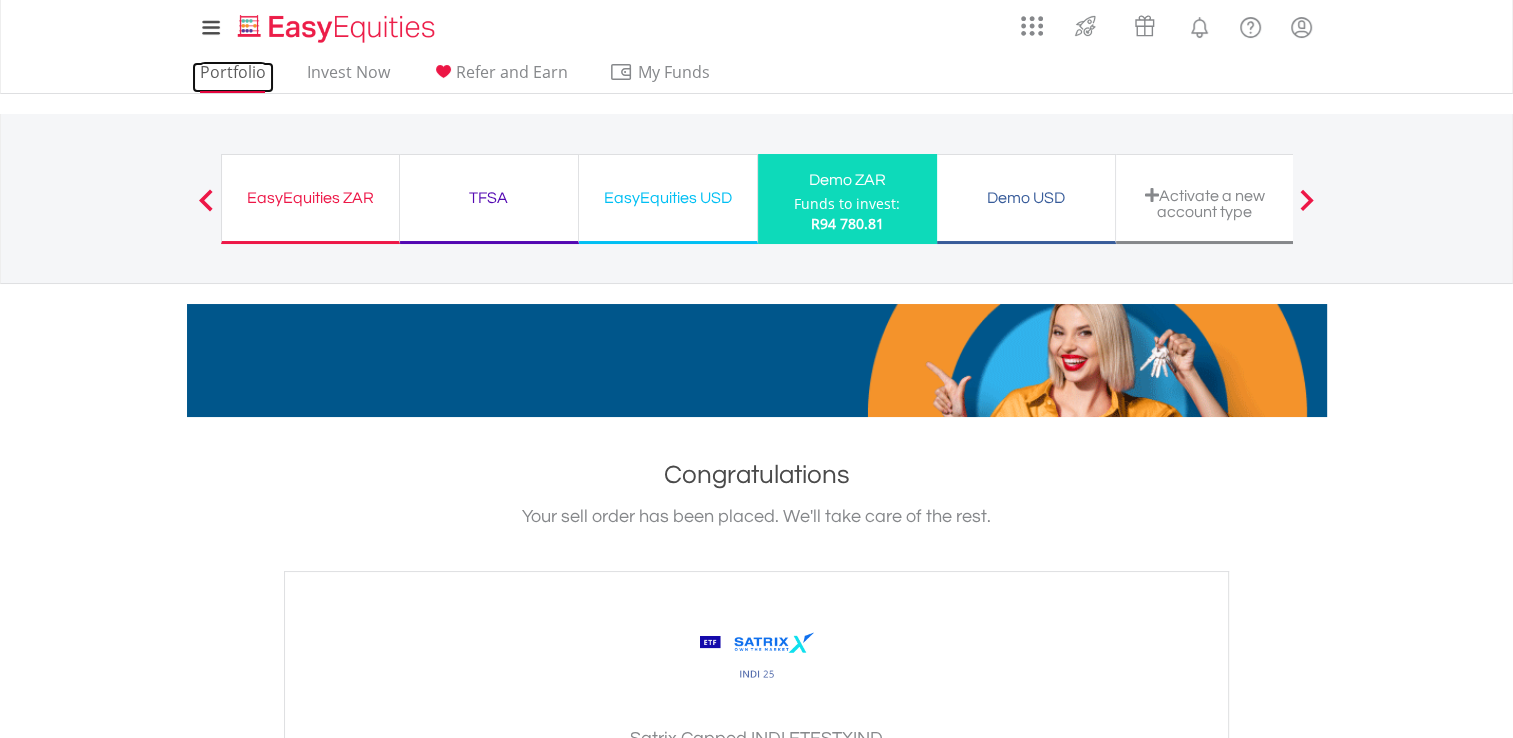 click on "Portfolio" at bounding box center (233, 77) 